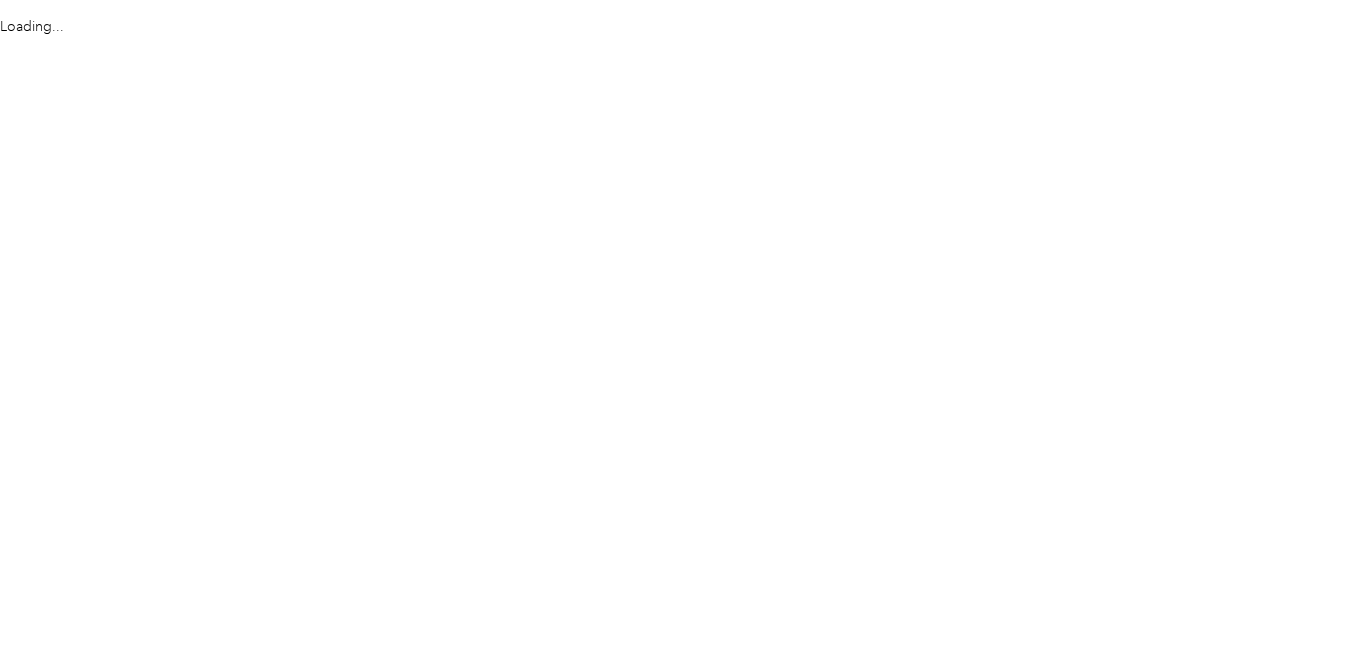 scroll, scrollTop: 0, scrollLeft: 0, axis: both 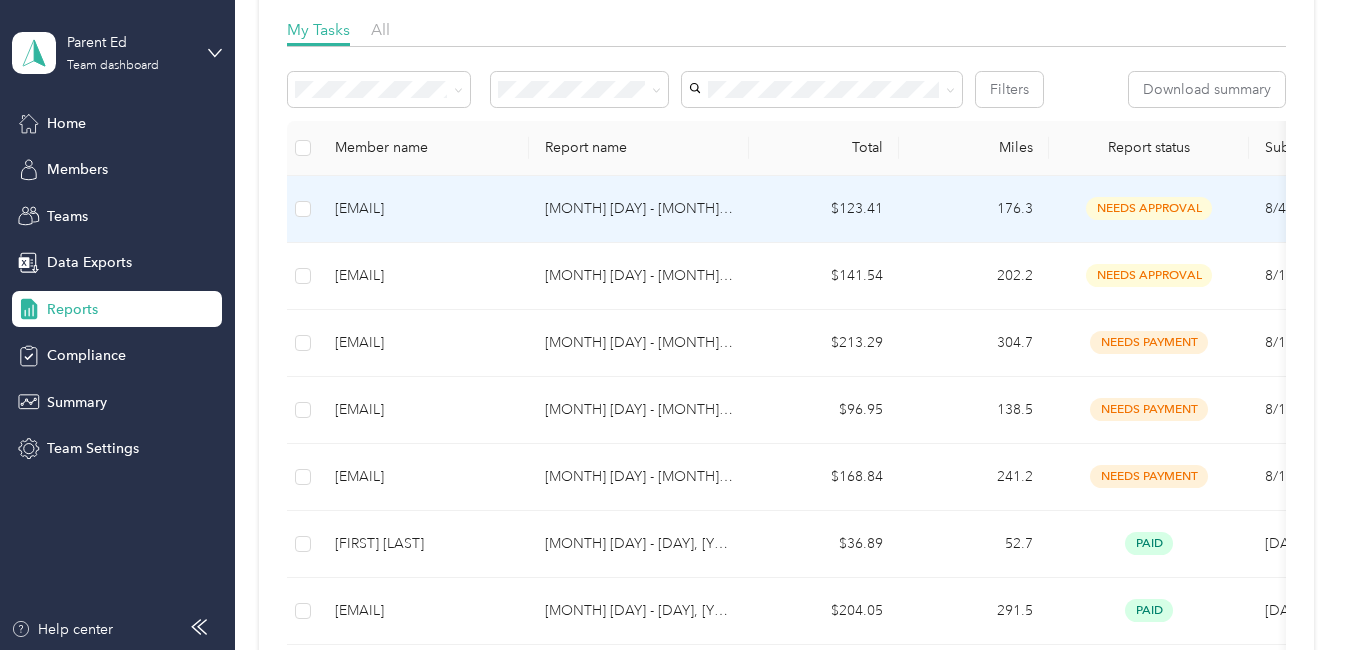 click on "[EMAIL]" at bounding box center [424, 209] 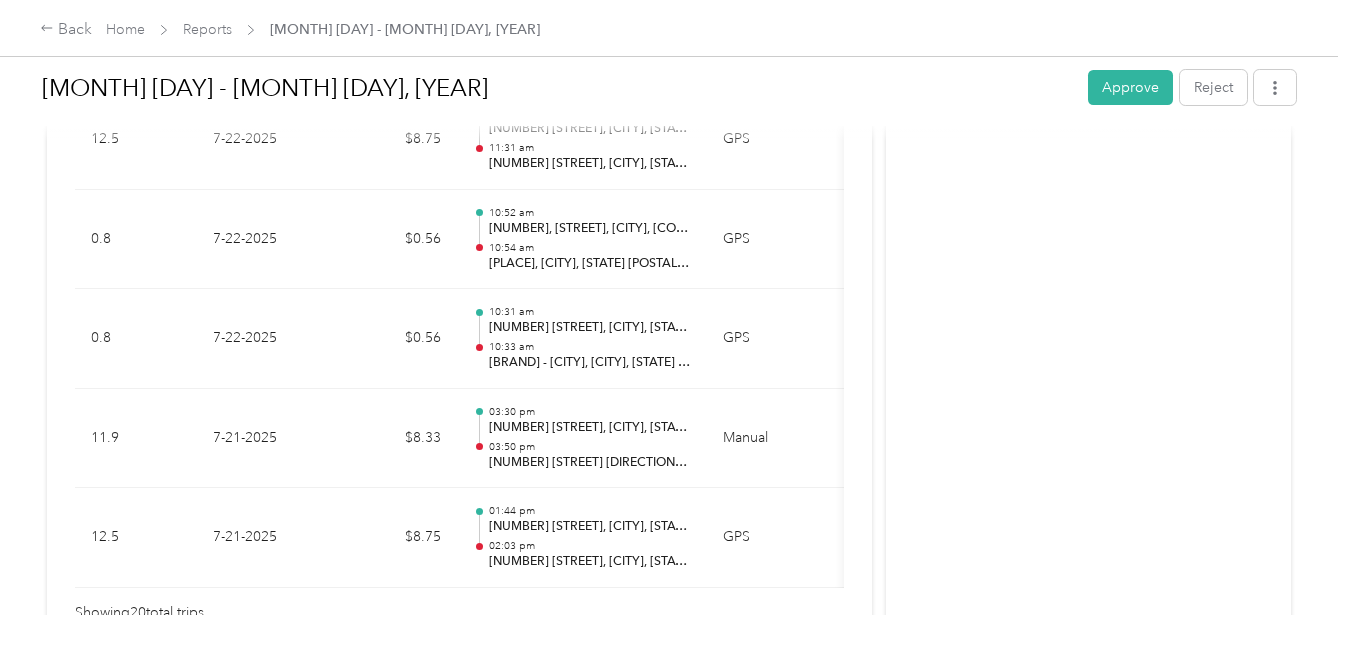 scroll, scrollTop: 2118, scrollLeft: 0, axis: vertical 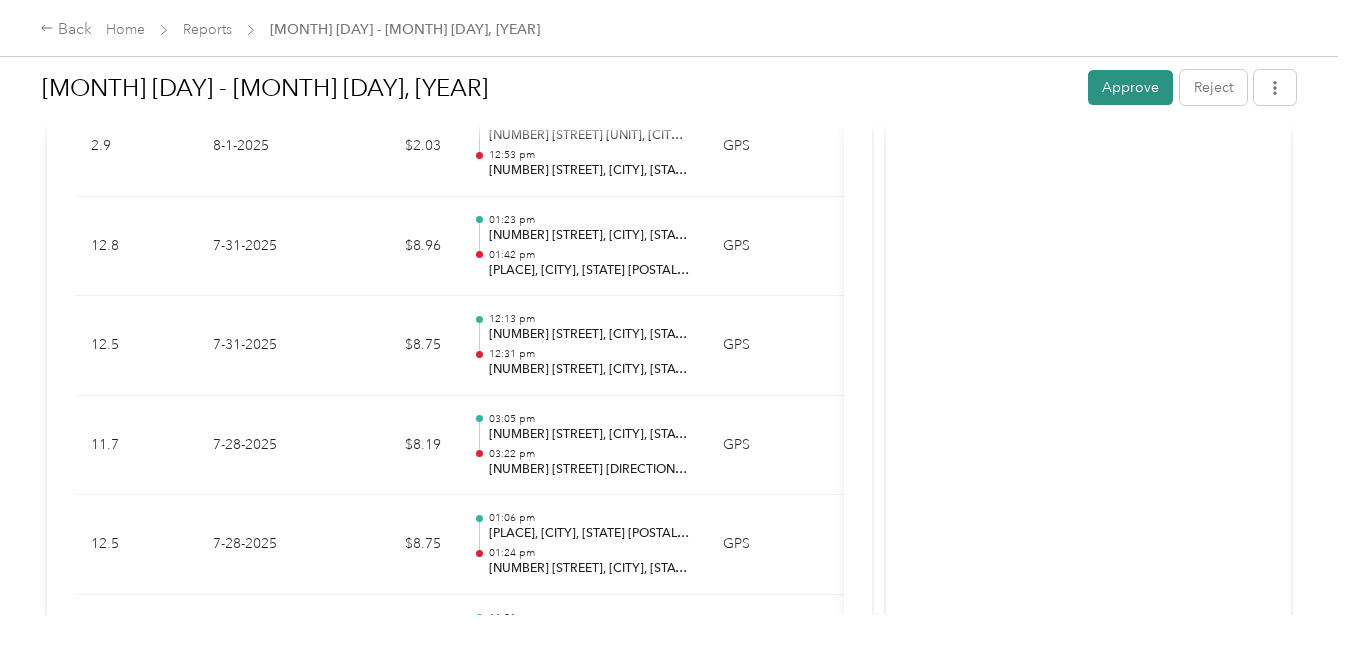 click on "Approve" at bounding box center (1130, 87) 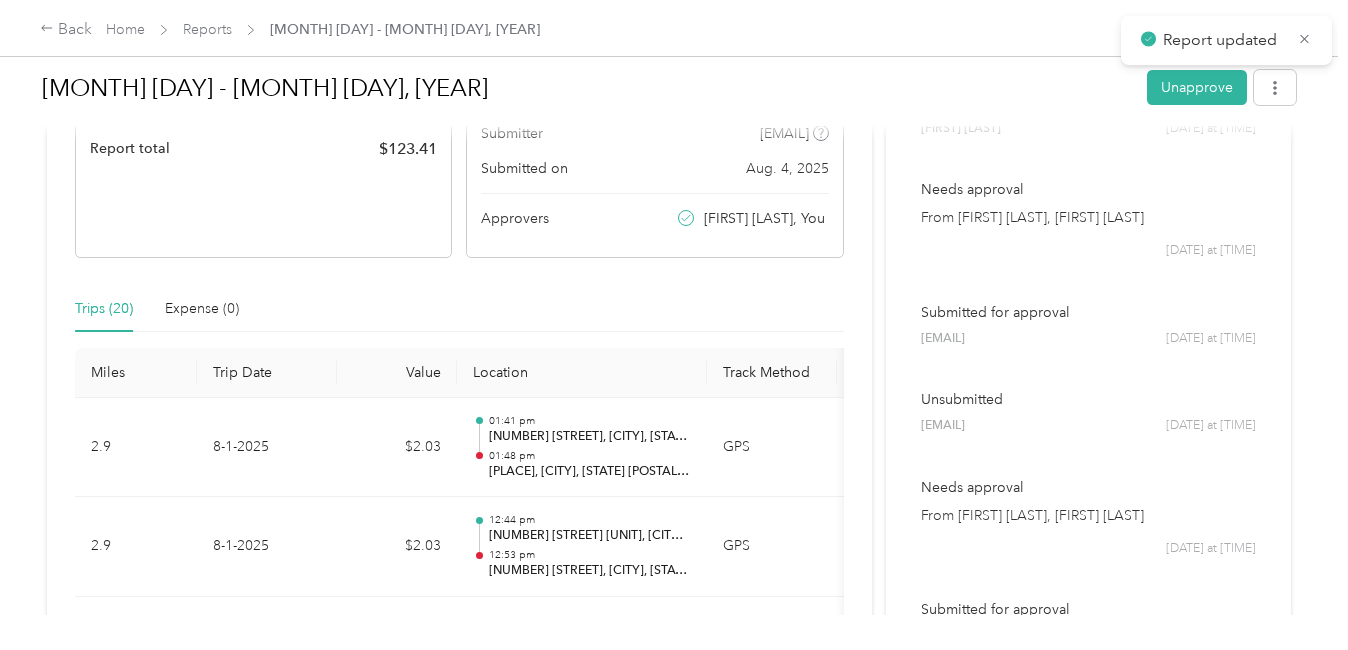 scroll, scrollTop: 0, scrollLeft: 0, axis: both 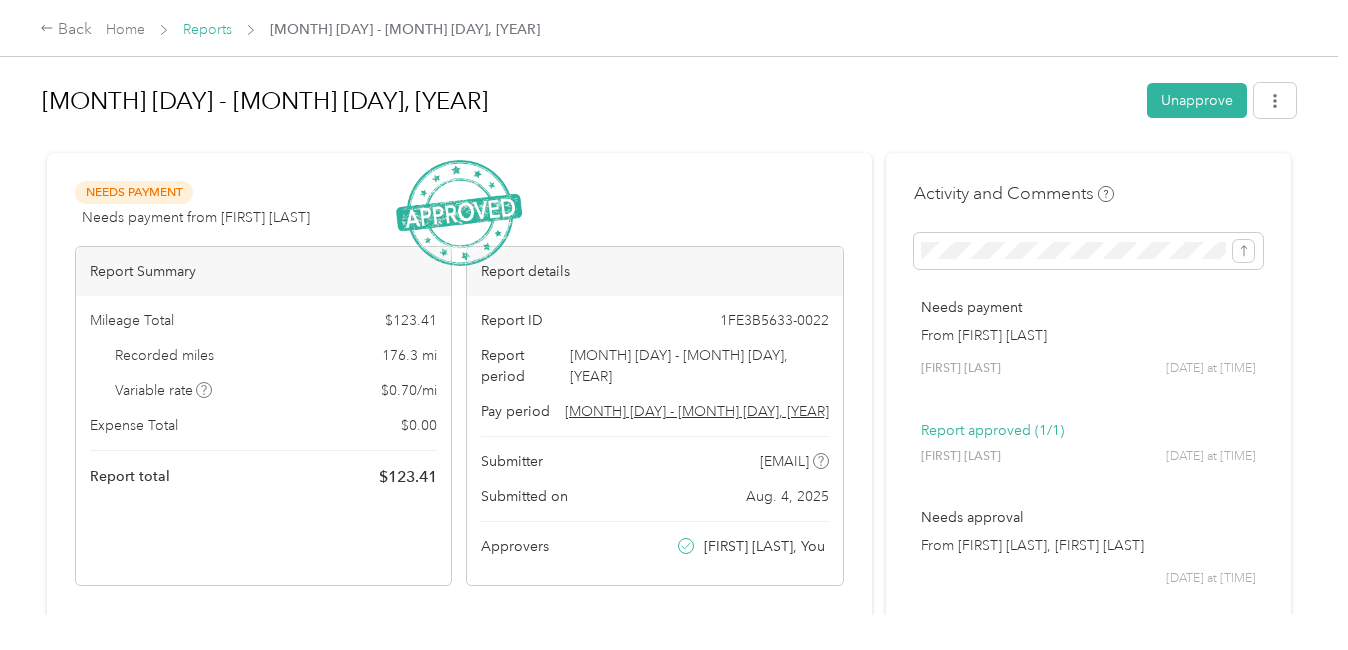 click on "Reports" at bounding box center [207, 29] 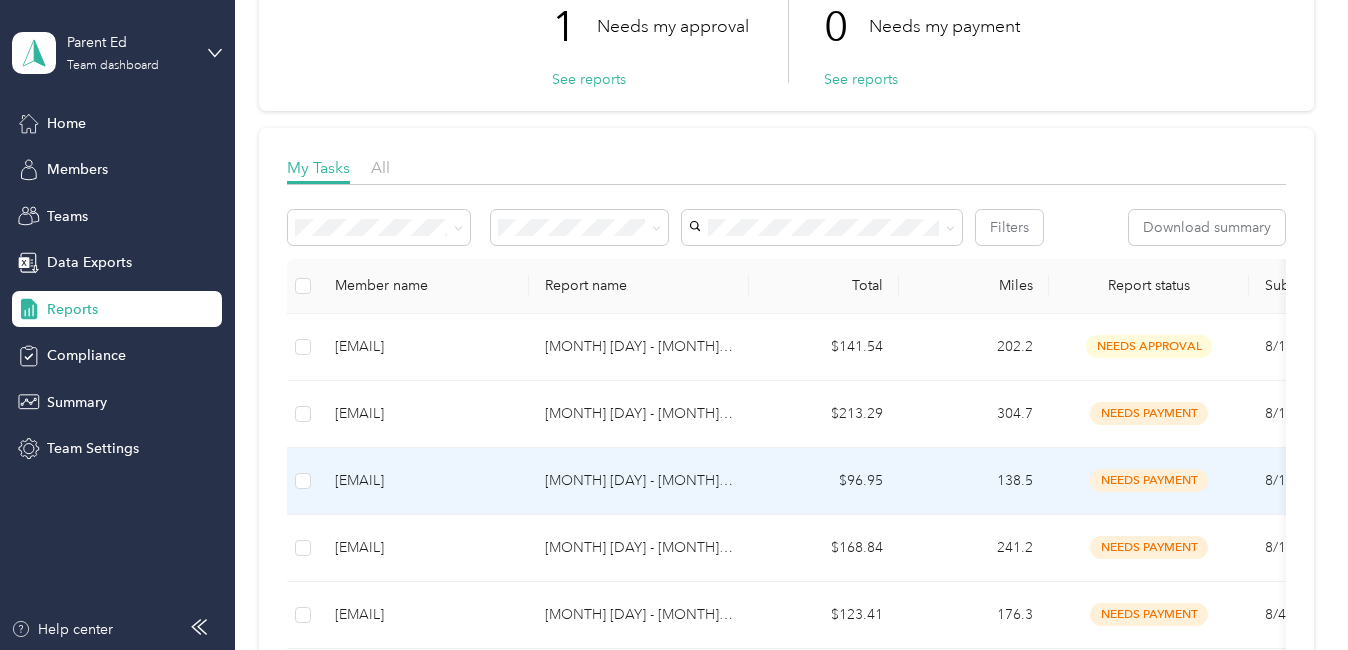 scroll, scrollTop: 200, scrollLeft: 0, axis: vertical 